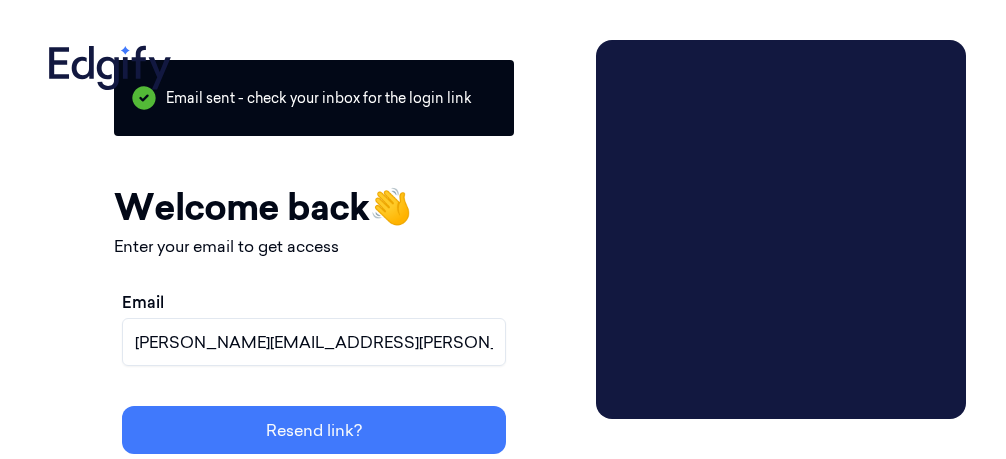scroll, scrollTop: 0, scrollLeft: 0, axis: both 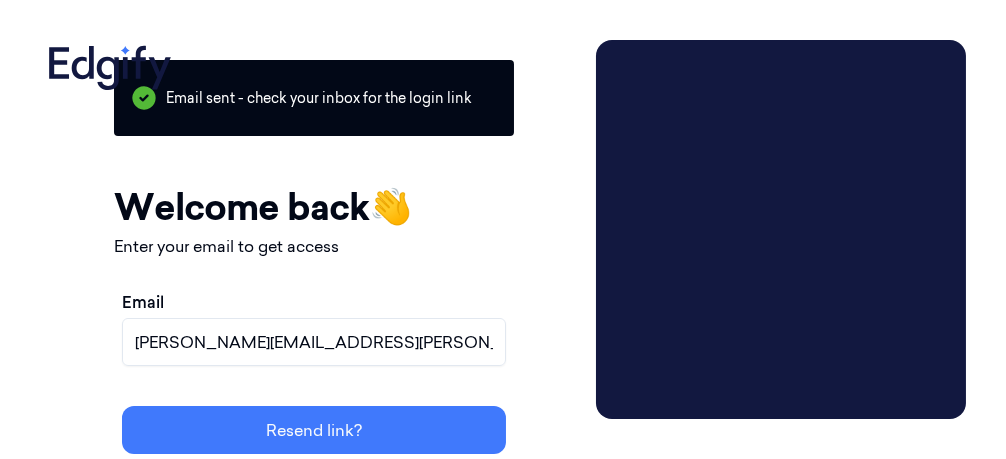 click on "Resend link?" at bounding box center (314, 430) 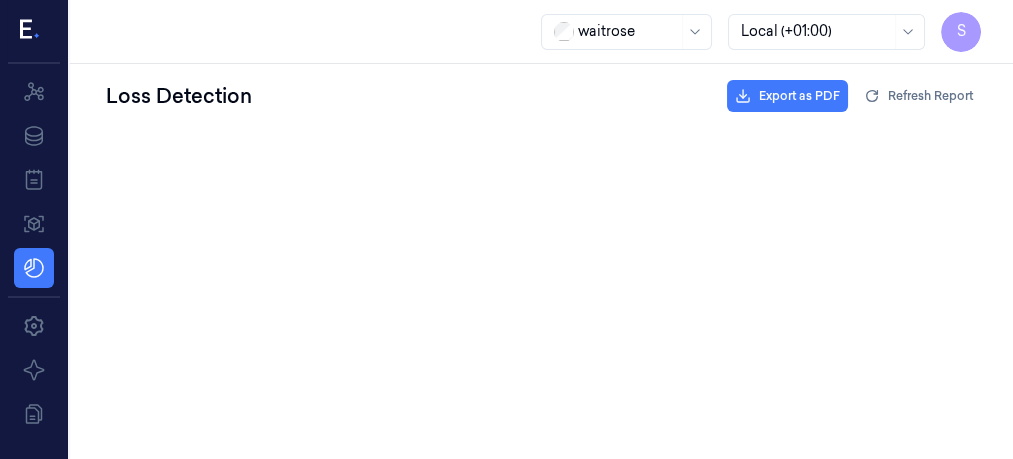 scroll, scrollTop: 0, scrollLeft: 0, axis: both 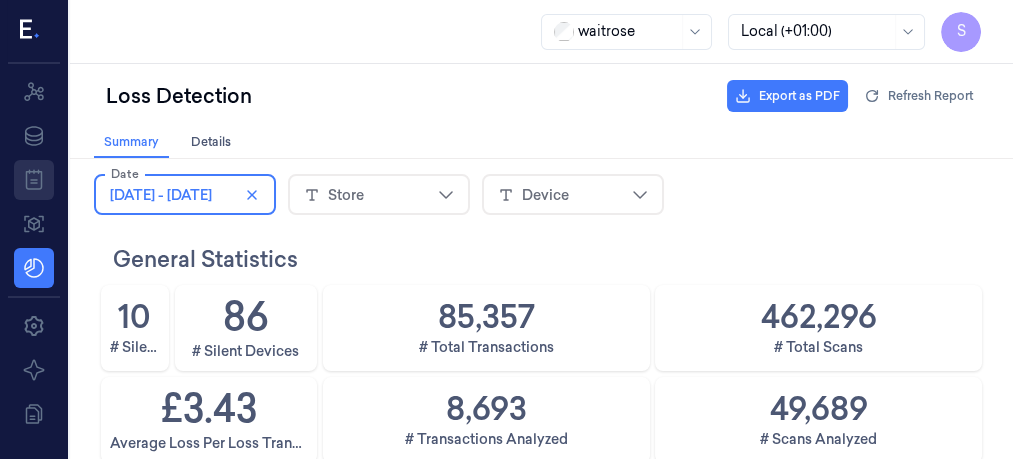 click 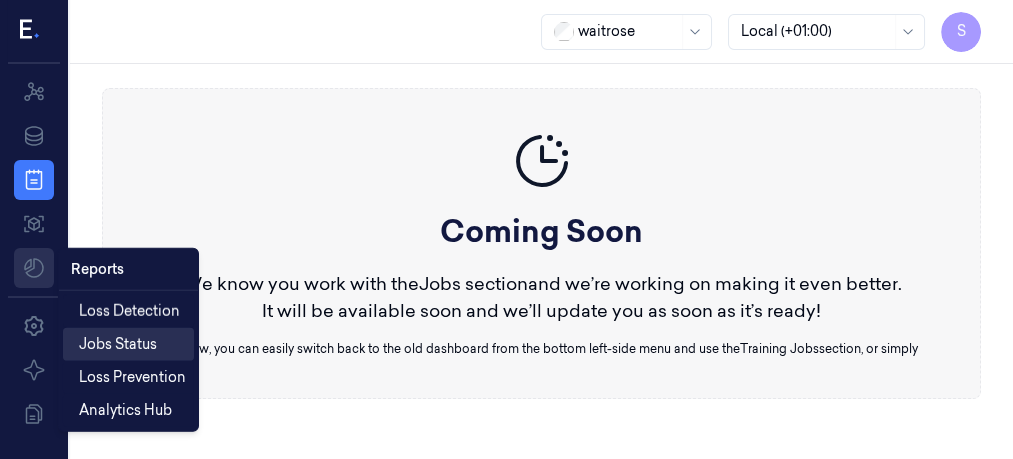 click on "S Resources Data Jobs Models Settings About Documentation waitrose Local (+01:00) S Coming Soon We know you work with the  Jobs section  and we’re working on making it even better. It will be available soon and we’ll update you as soon as it’s ready! For now, you can easily switch back to the old dashboard from the bottom left-side menu and use the  Training Jobs  section, or simply
Reports   Loss Detection Jobs Status Loss Prevention Analytics Hub" at bounding box center [506, 229] 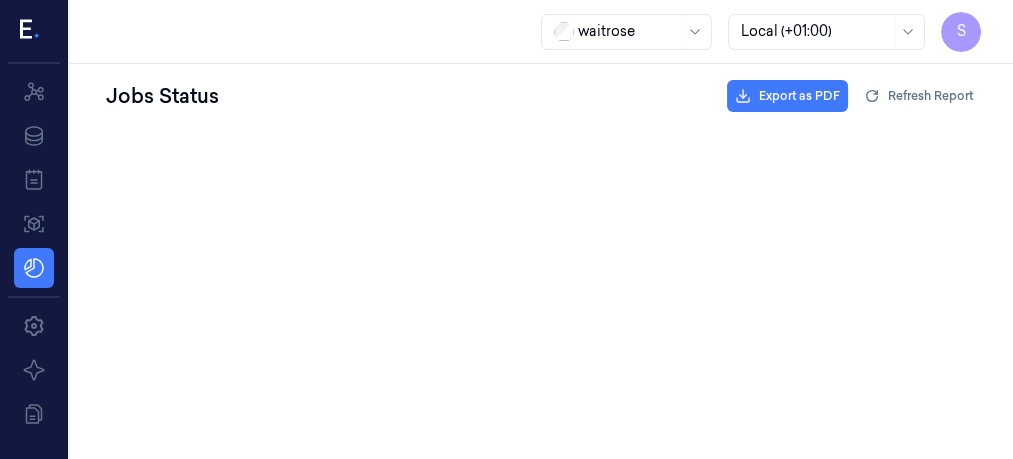 scroll, scrollTop: 0, scrollLeft: 0, axis: both 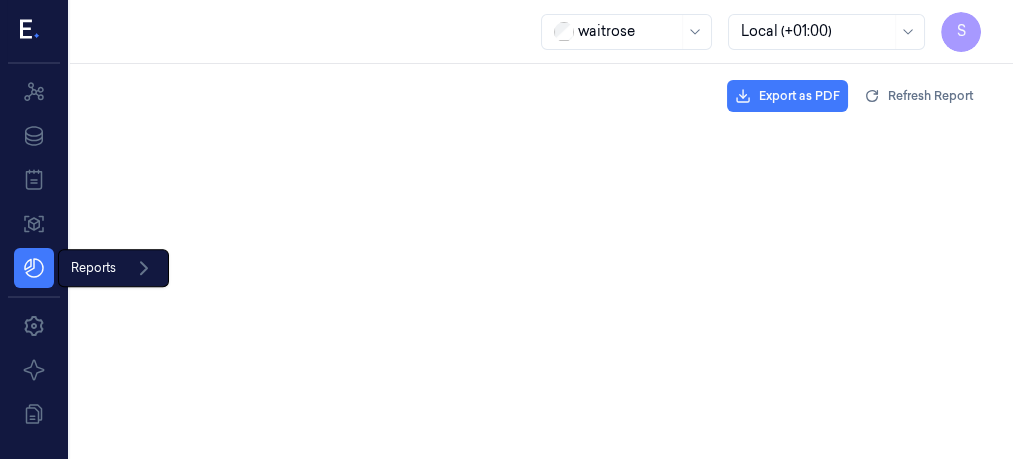 click 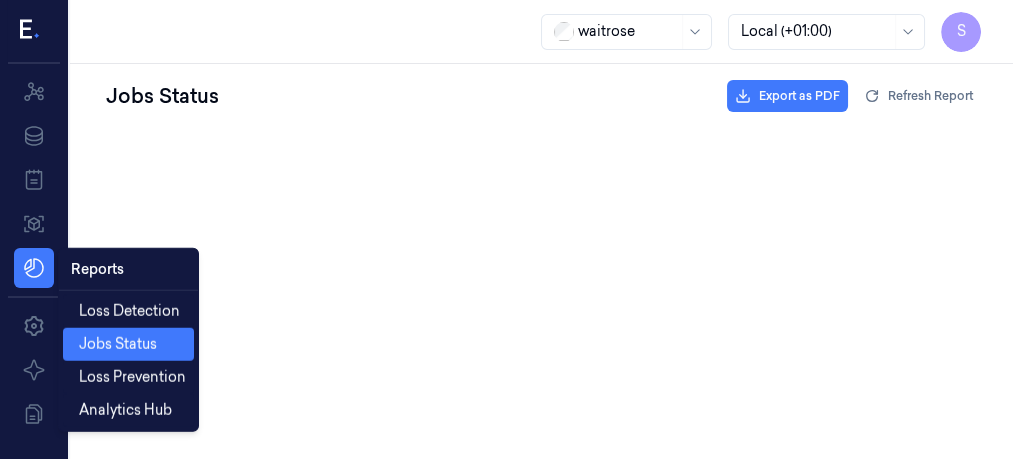 scroll, scrollTop: 0, scrollLeft: 0, axis: both 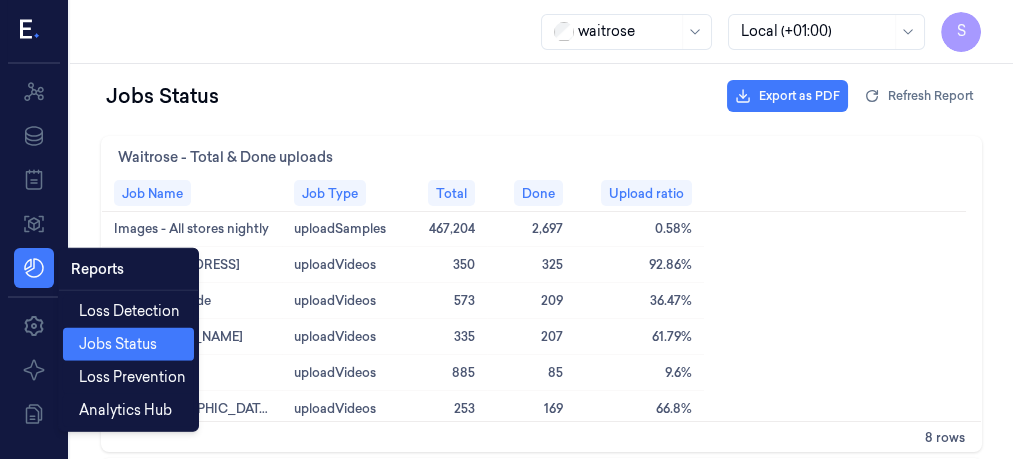 click on "S Resources Data Jobs Models Settings About Documentation waitrose Local (+01:00) S Jobs Status Export as PDF Refresh Report
Reports   Loss Detection Jobs Status Loss Prevention Analytics Hub" at bounding box center [506, 229] 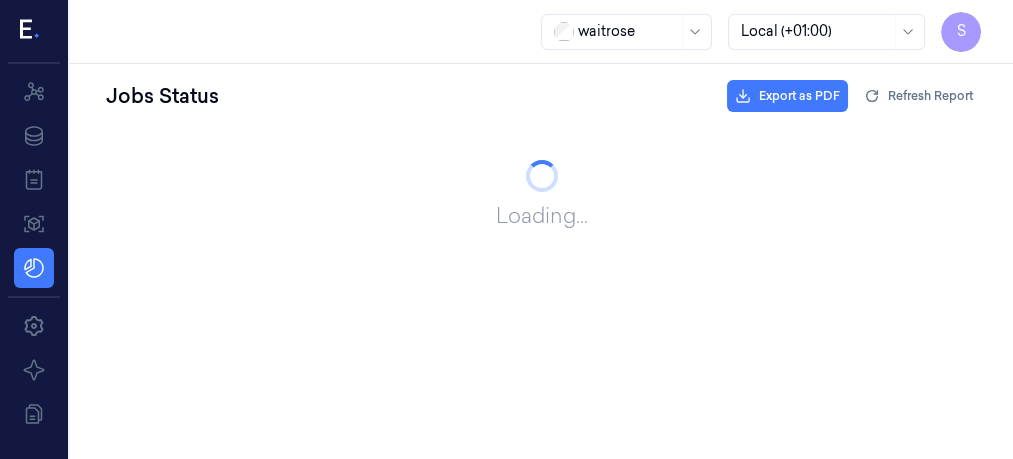scroll, scrollTop: 0, scrollLeft: 0, axis: both 